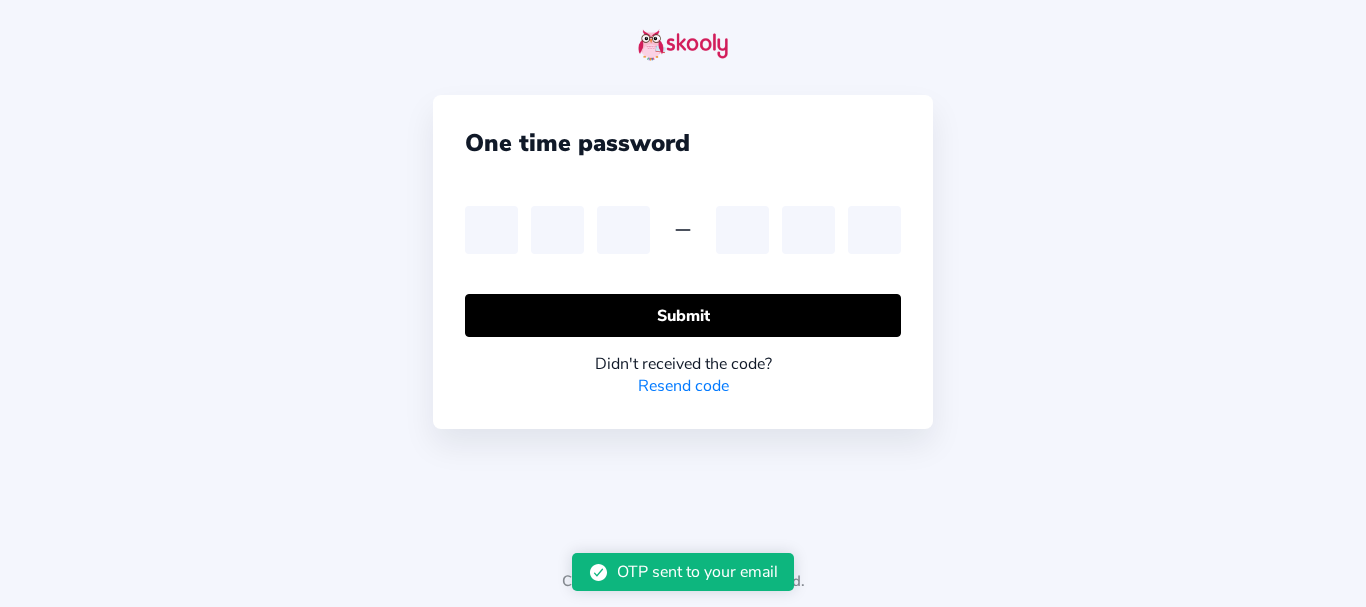 scroll, scrollTop: 0, scrollLeft: 0, axis: both 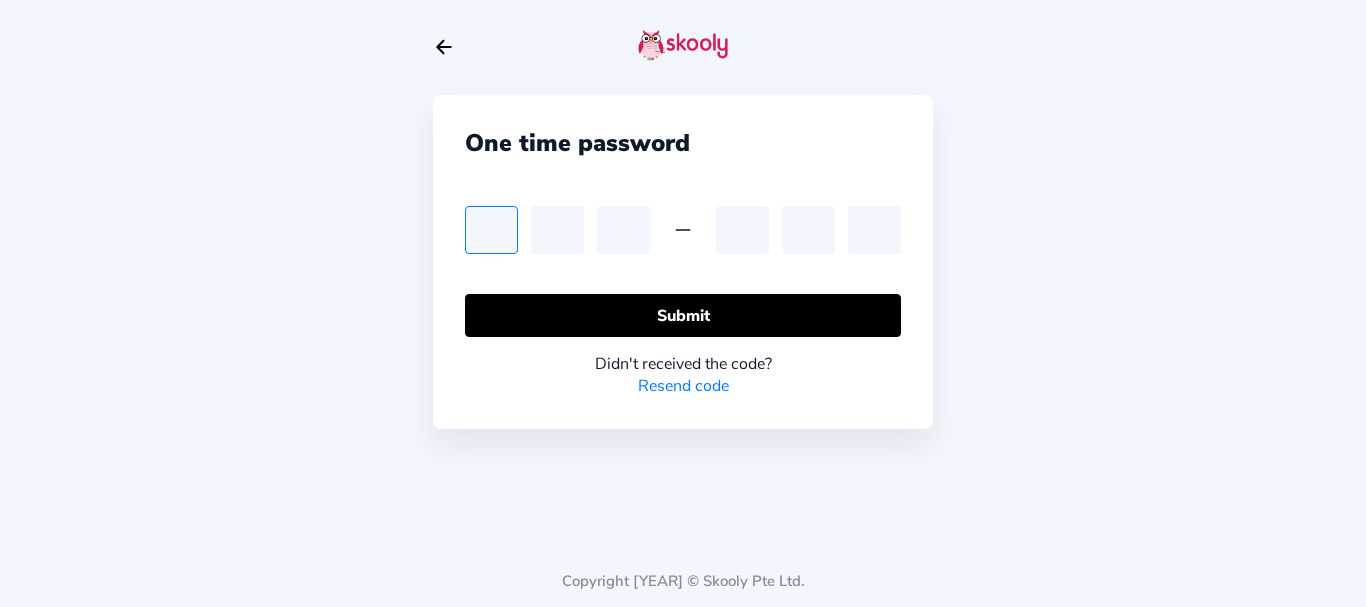 type on "4" 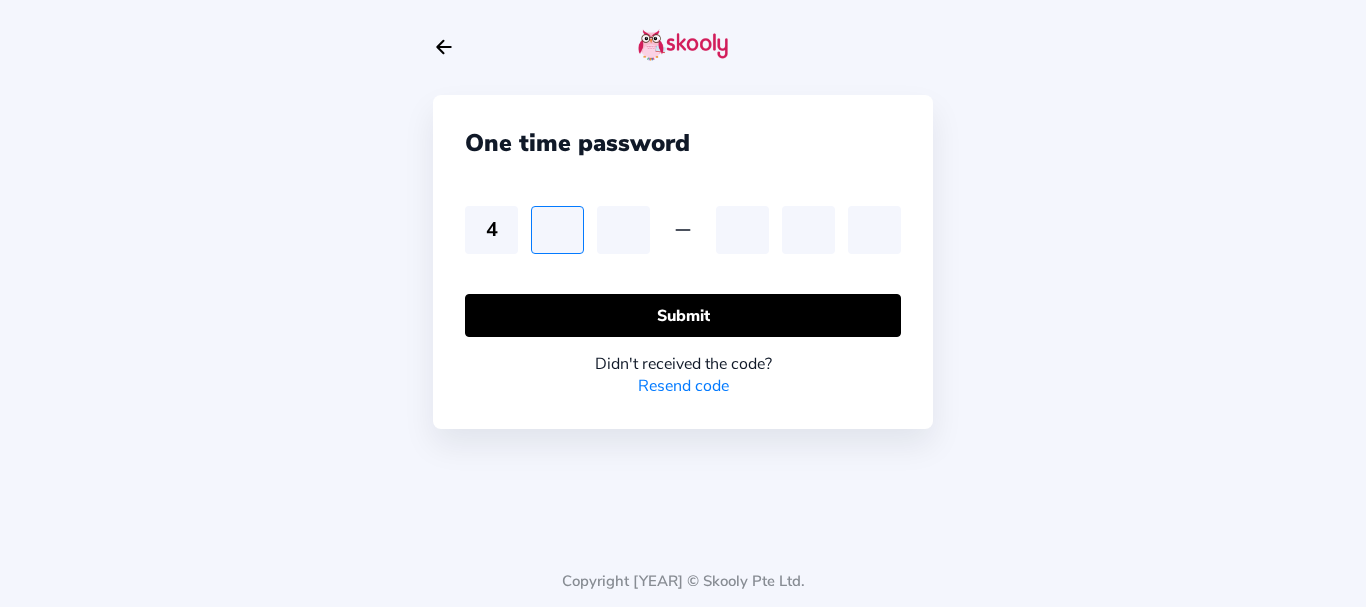 type on "8" 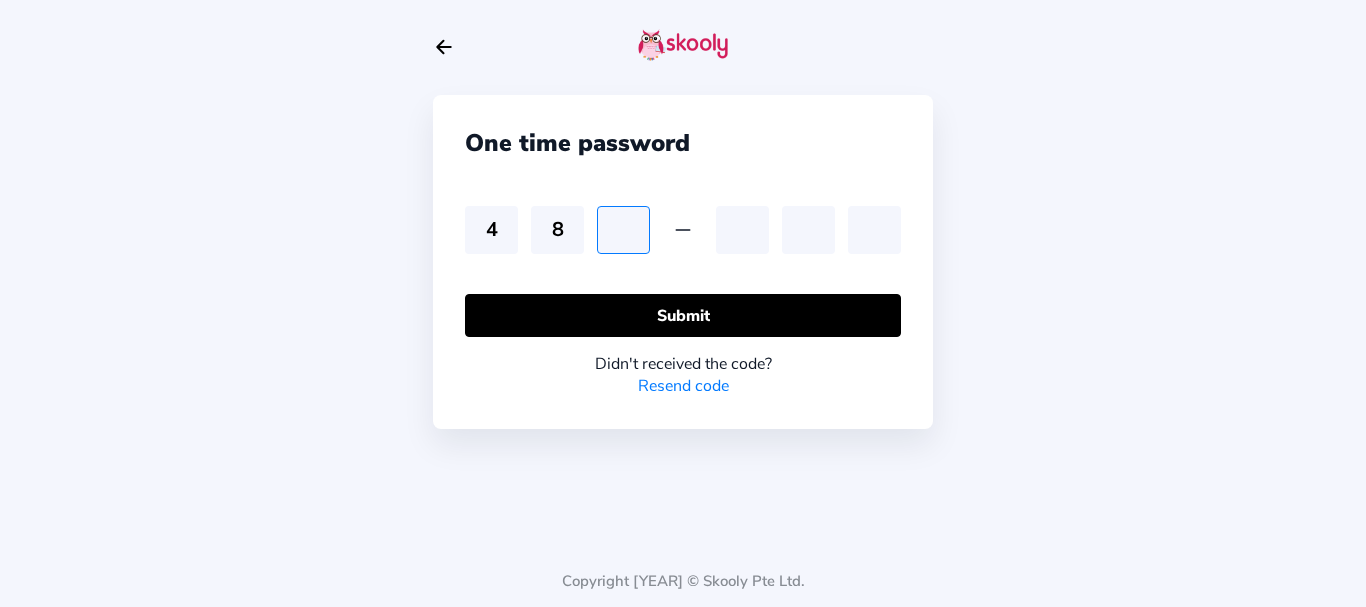type on "3" 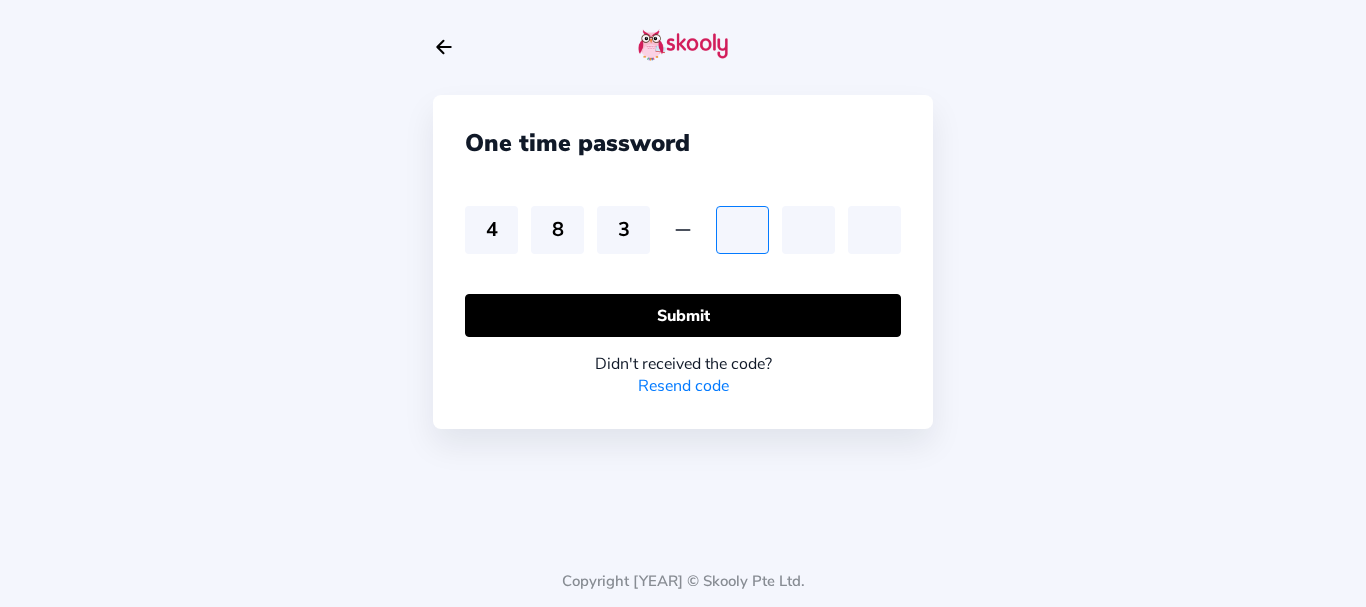 type on "0" 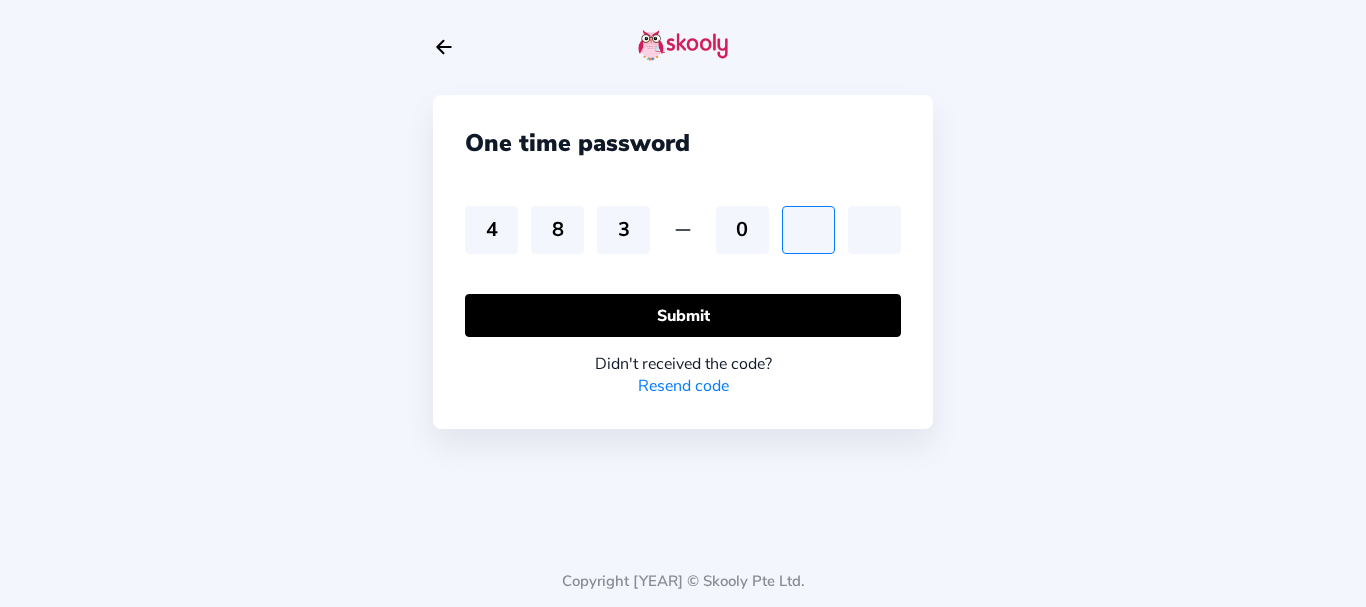 type on "6" 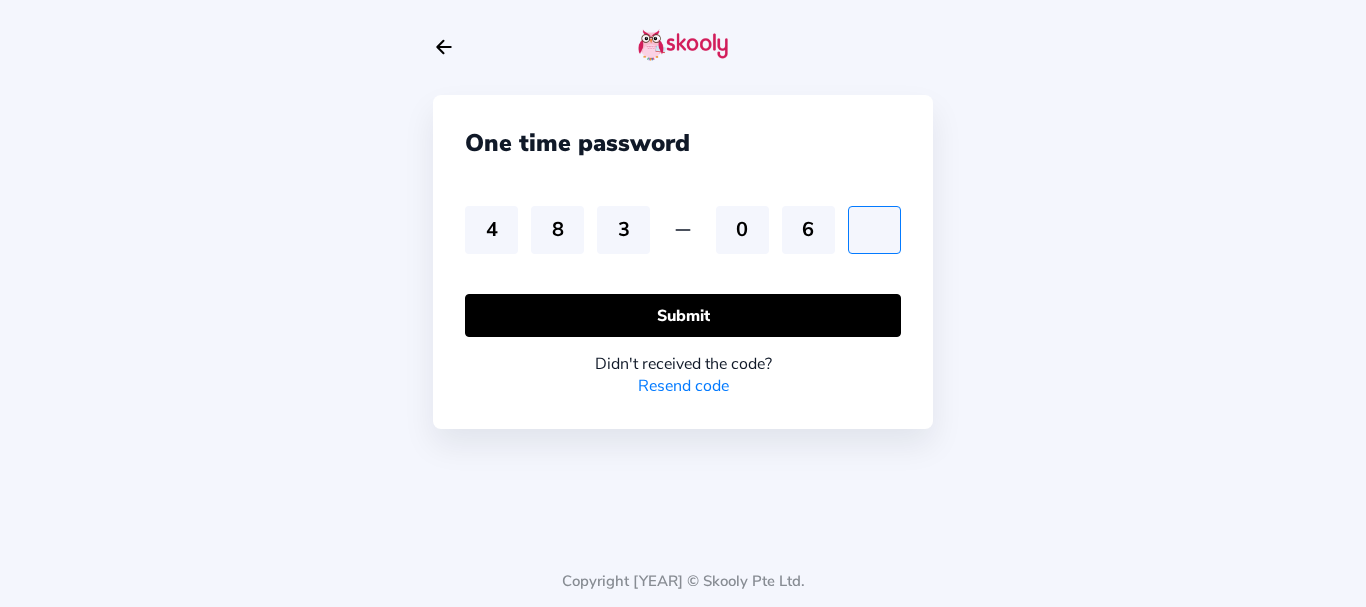 type on "9" 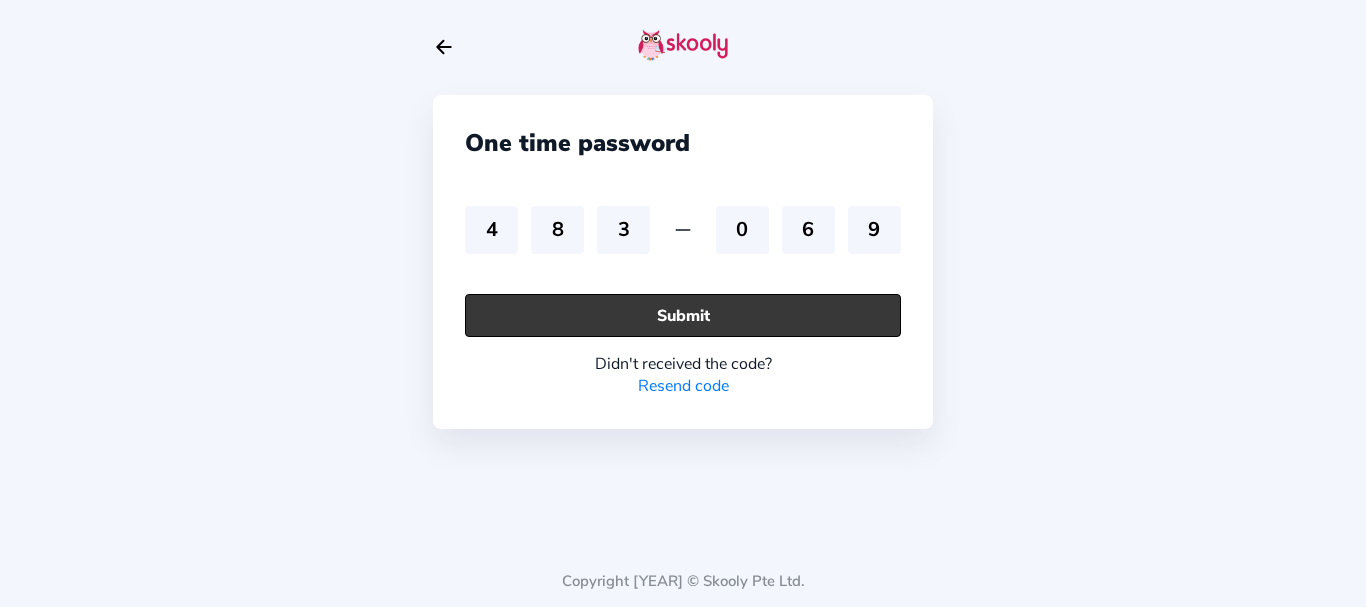 click on "Submit" 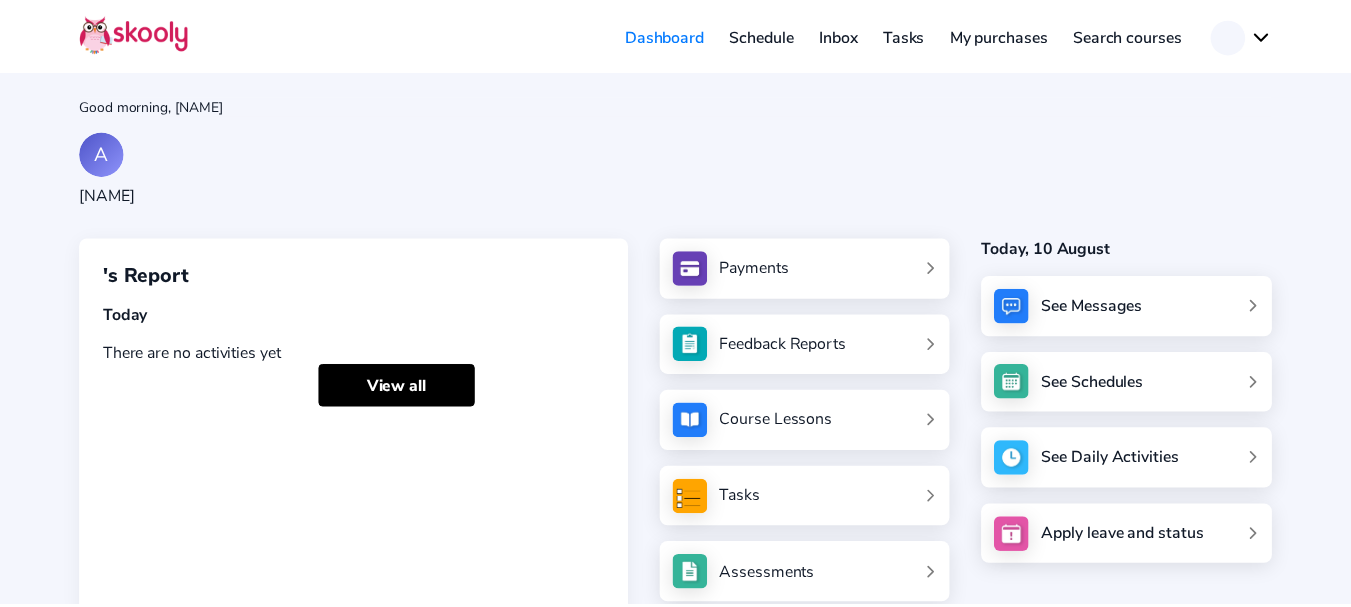 scroll, scrollTop: 0, scrollLeft: 0, axis: both 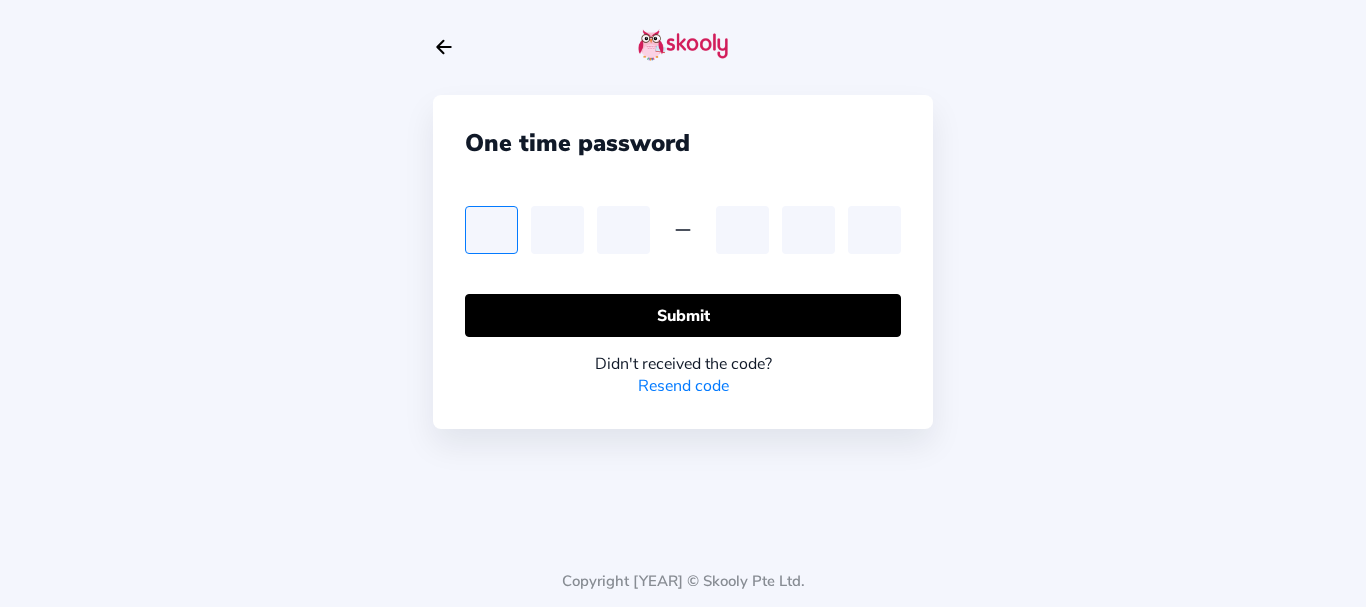 type on "2" 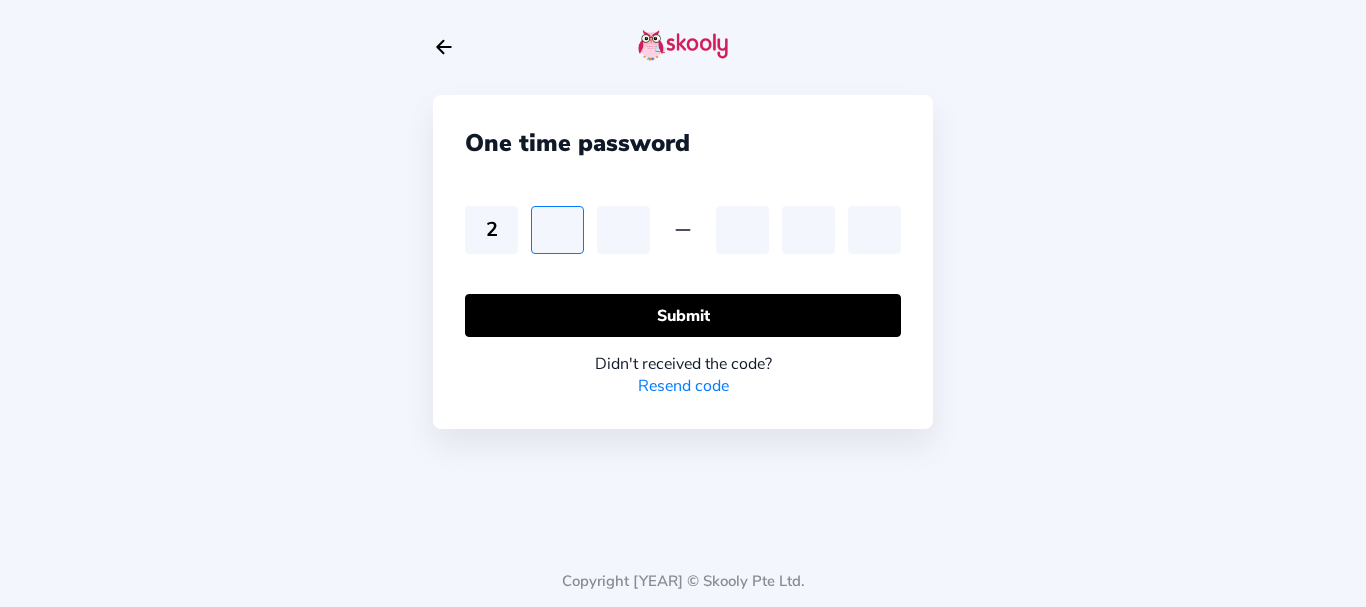 type on "4" 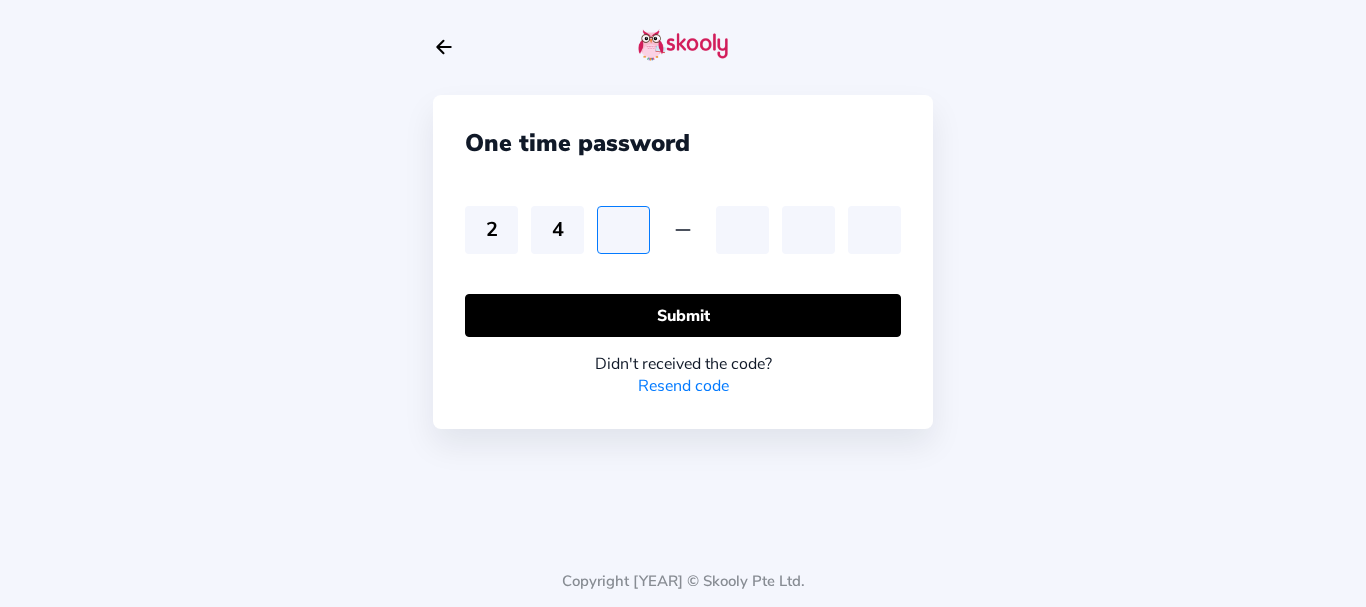 type on "7" 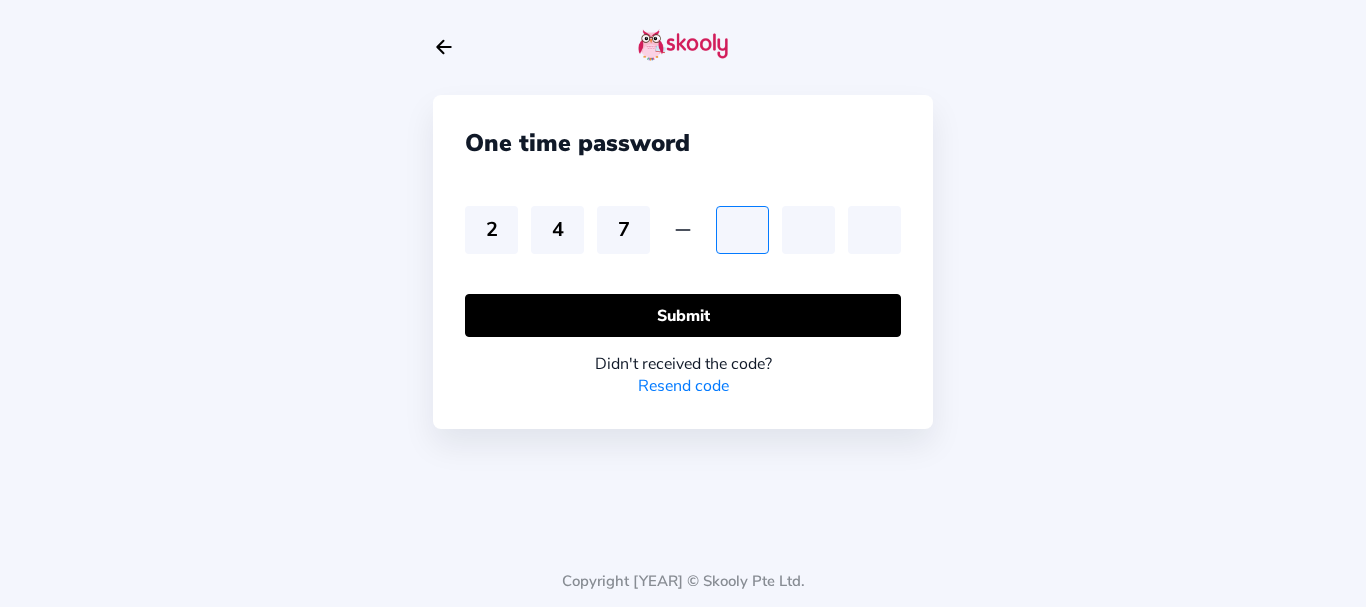 type on "8" 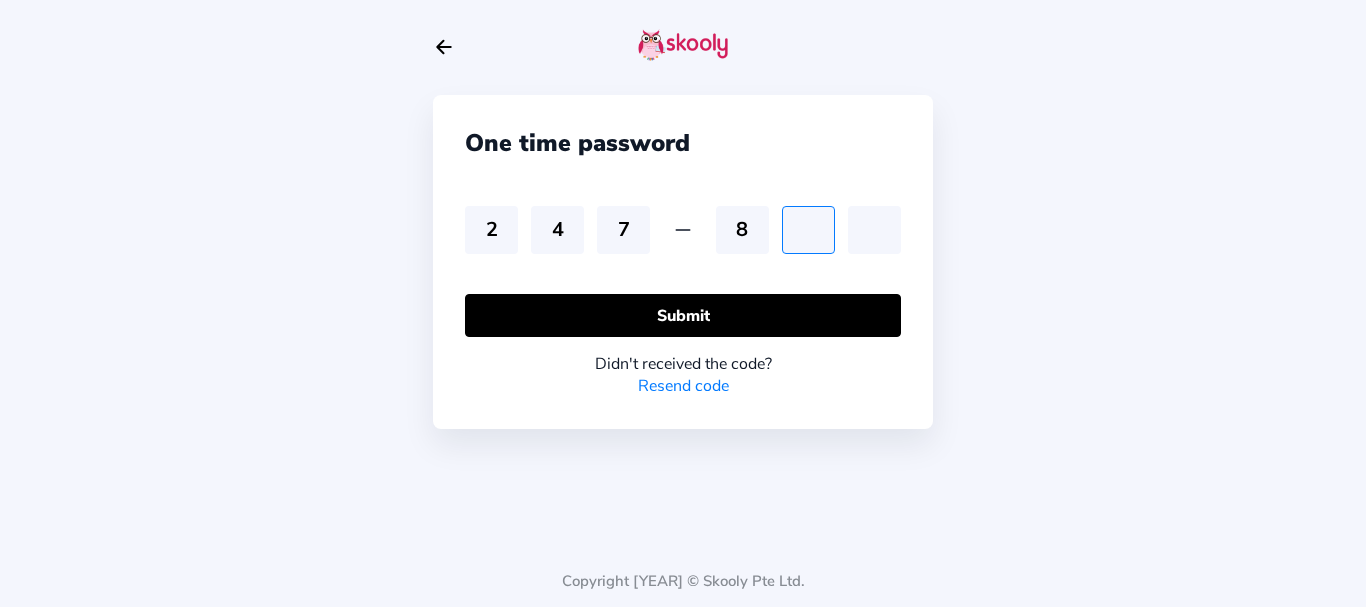 type on "4" 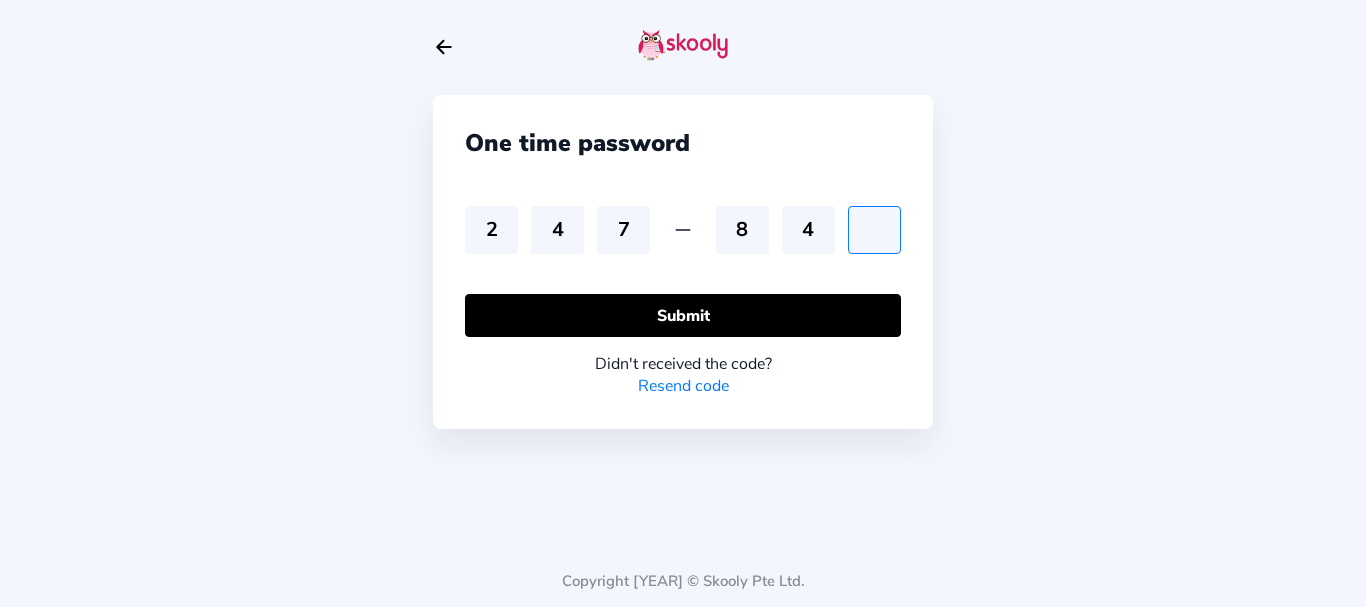 type on "6" 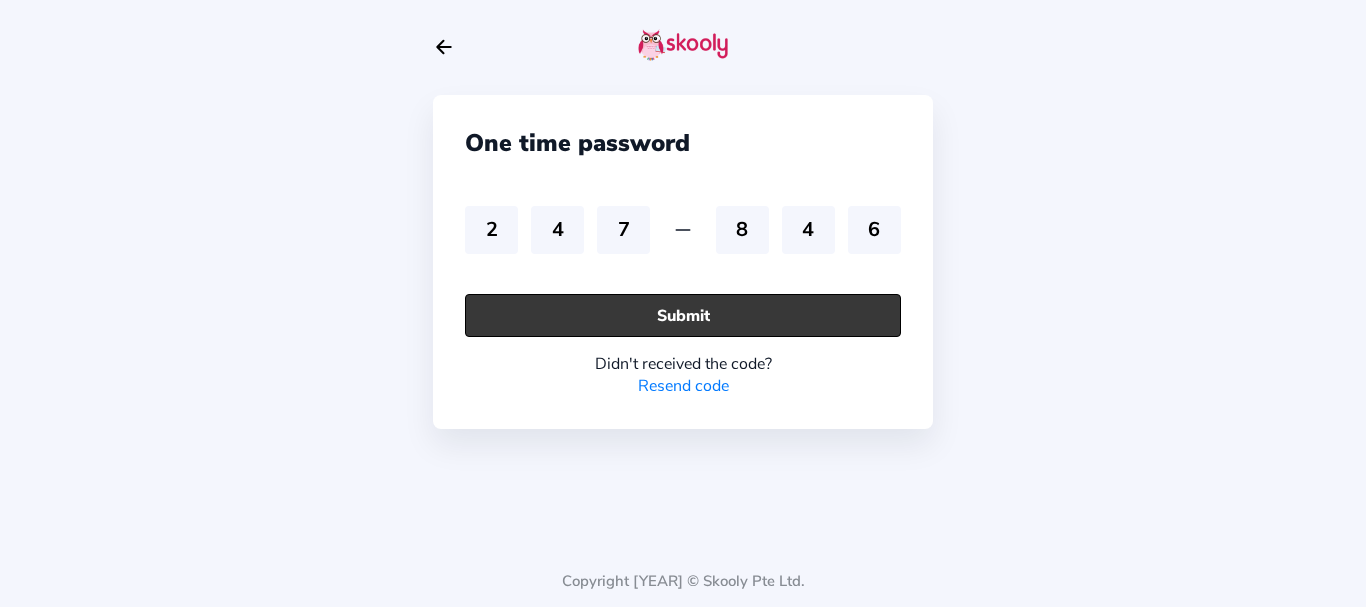 click on "Submit" 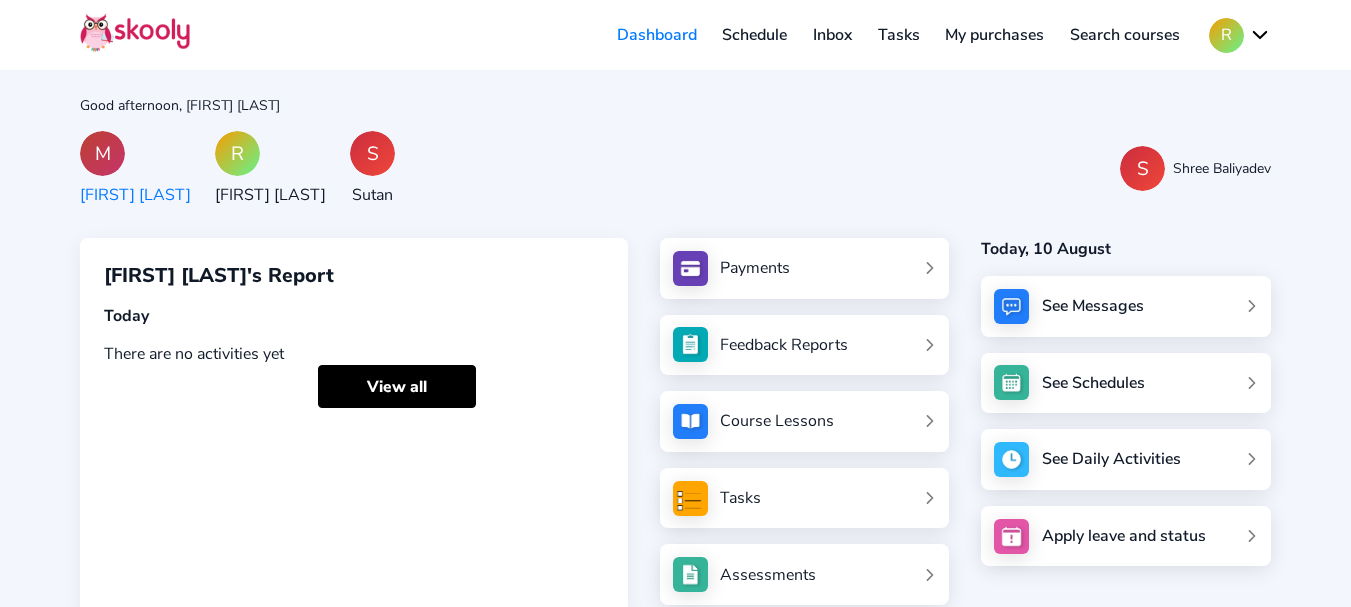 click on "R" 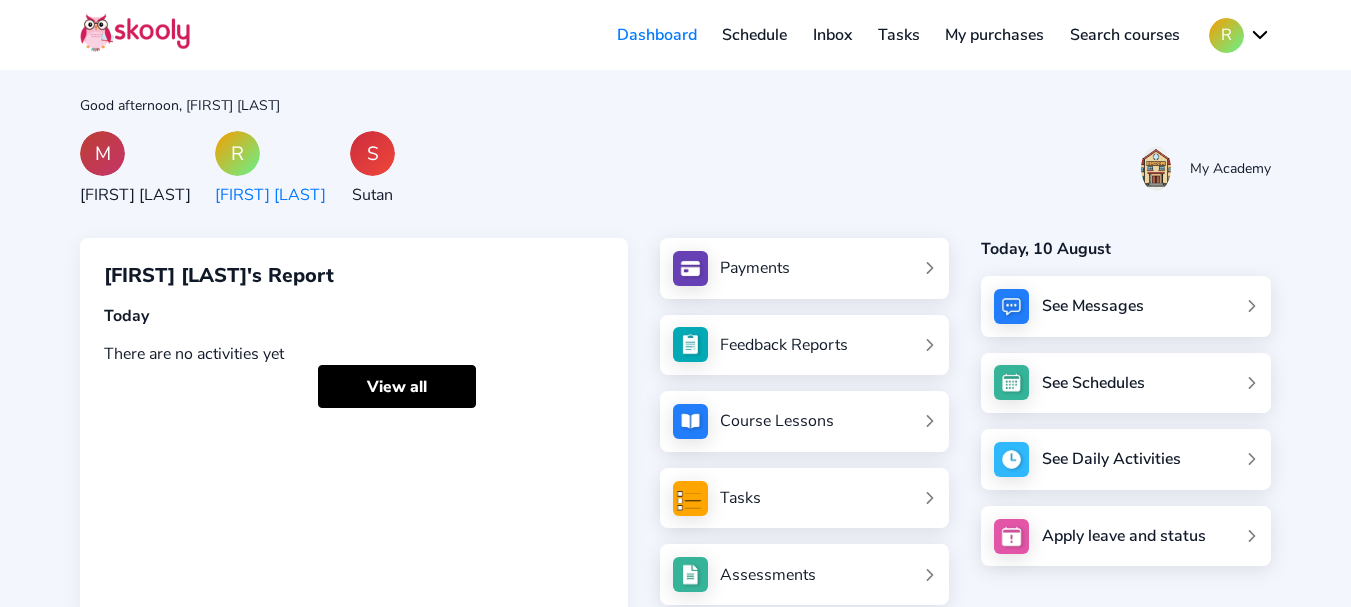 click on "M" 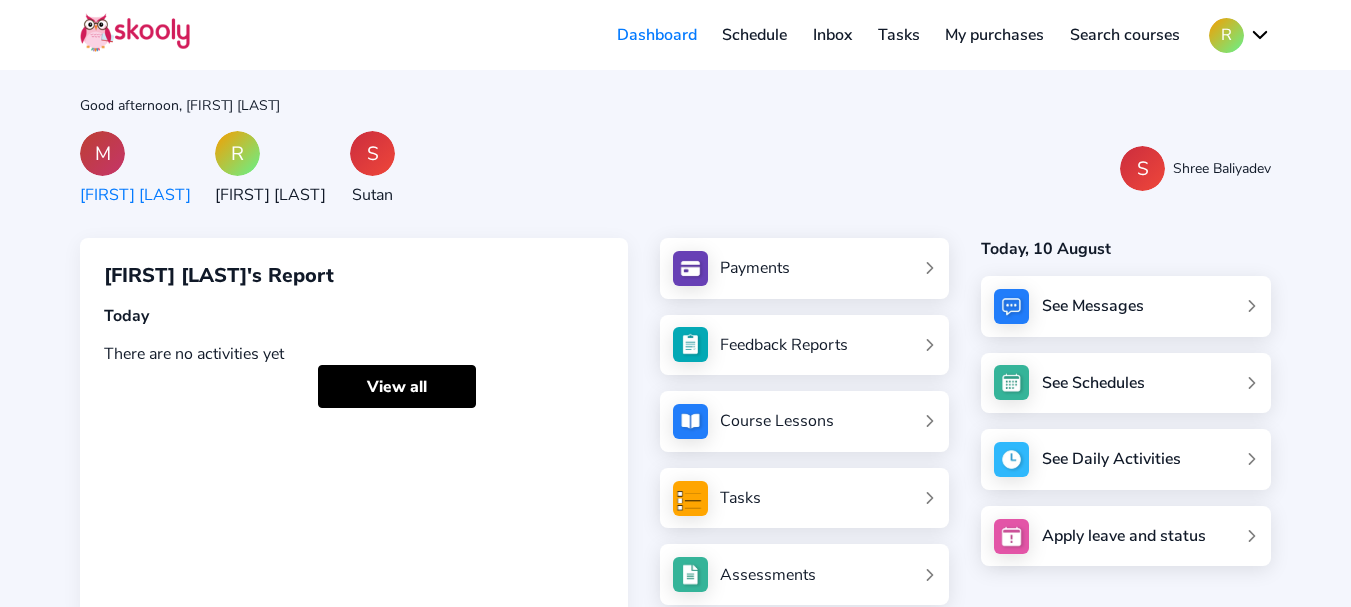 click on "S" 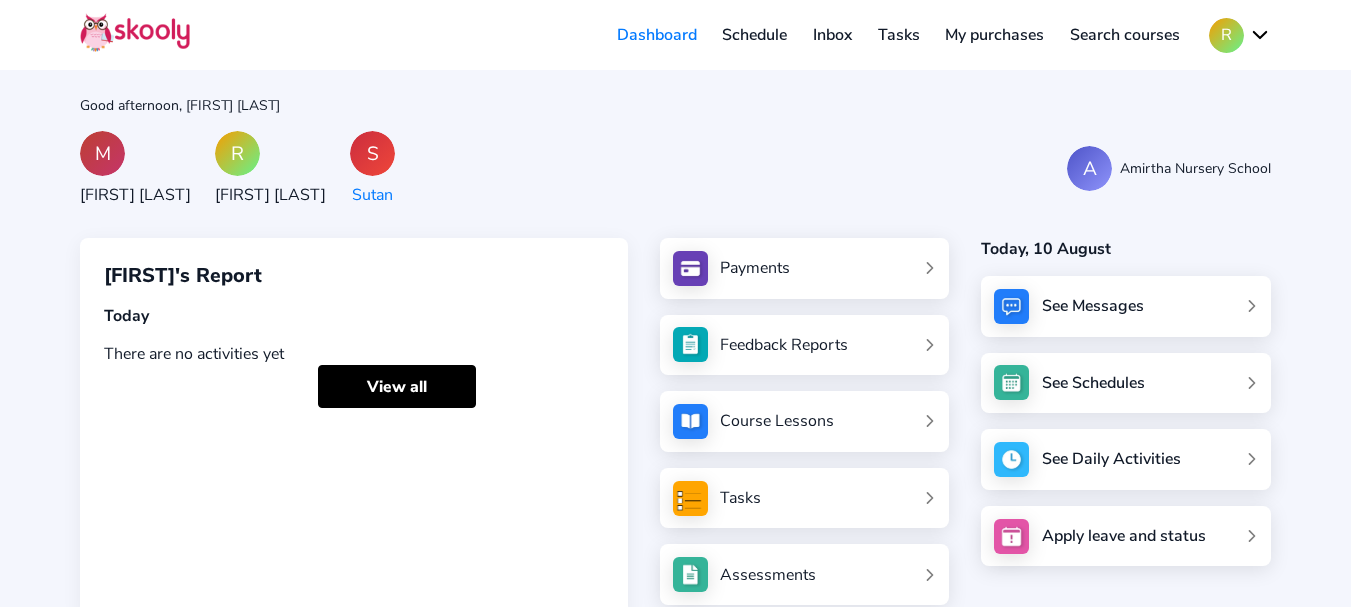 click on "M" 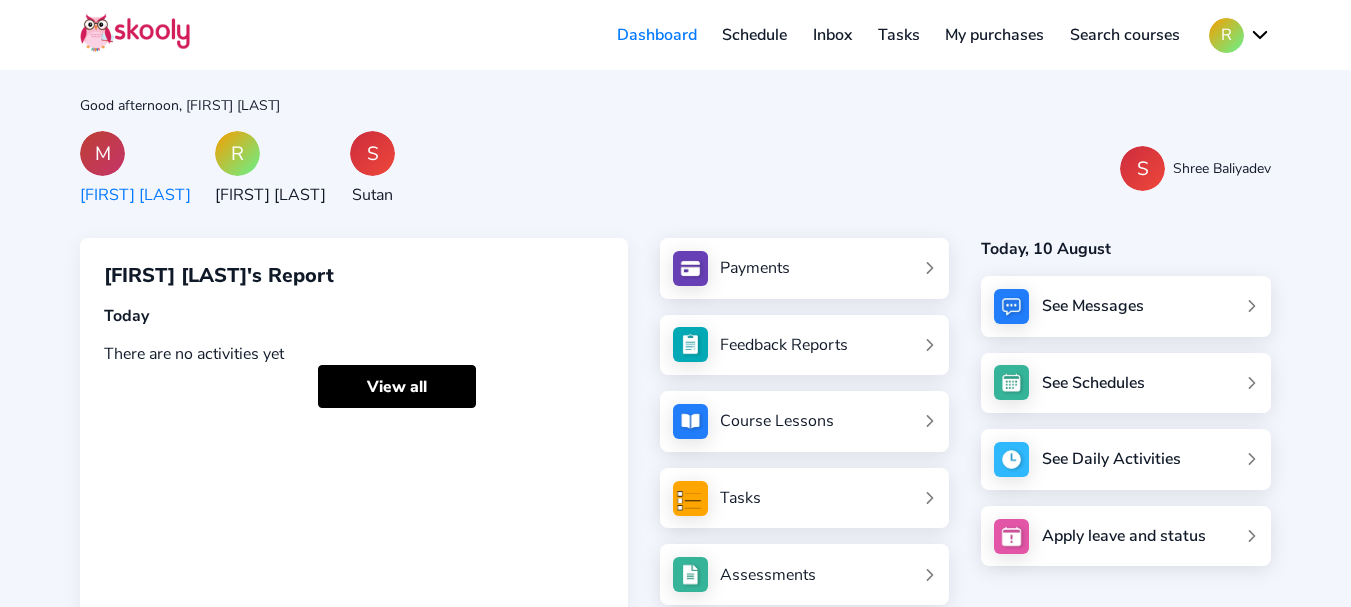 click on "R" 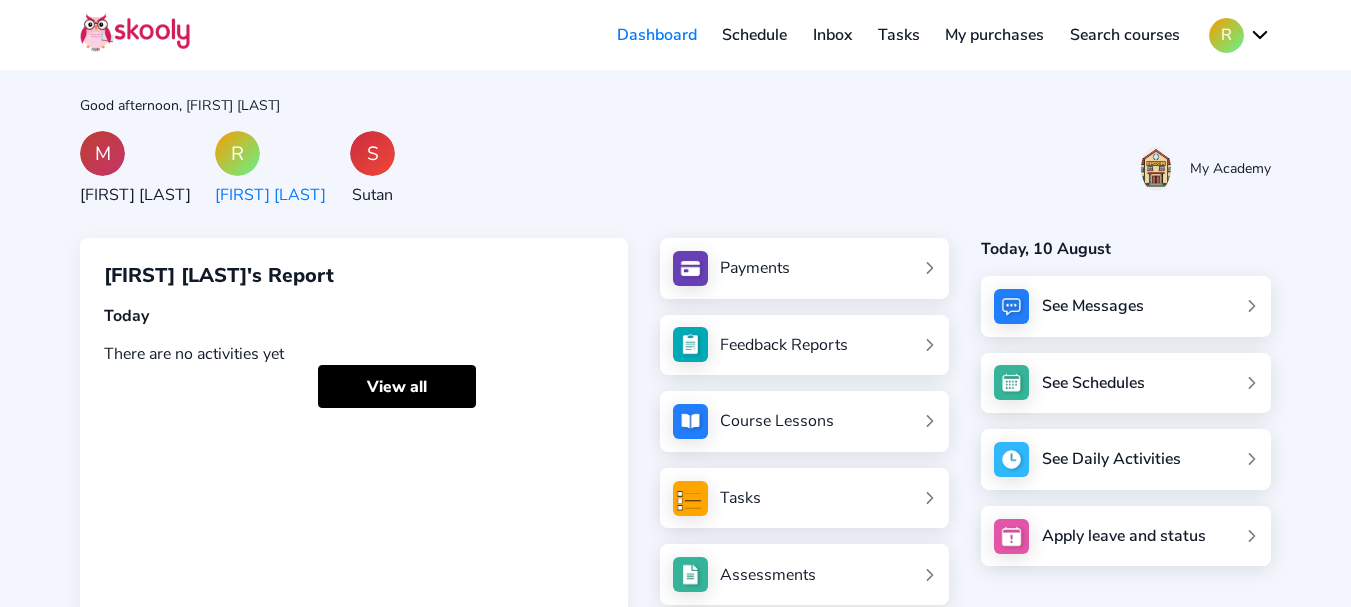 click on "Payments" 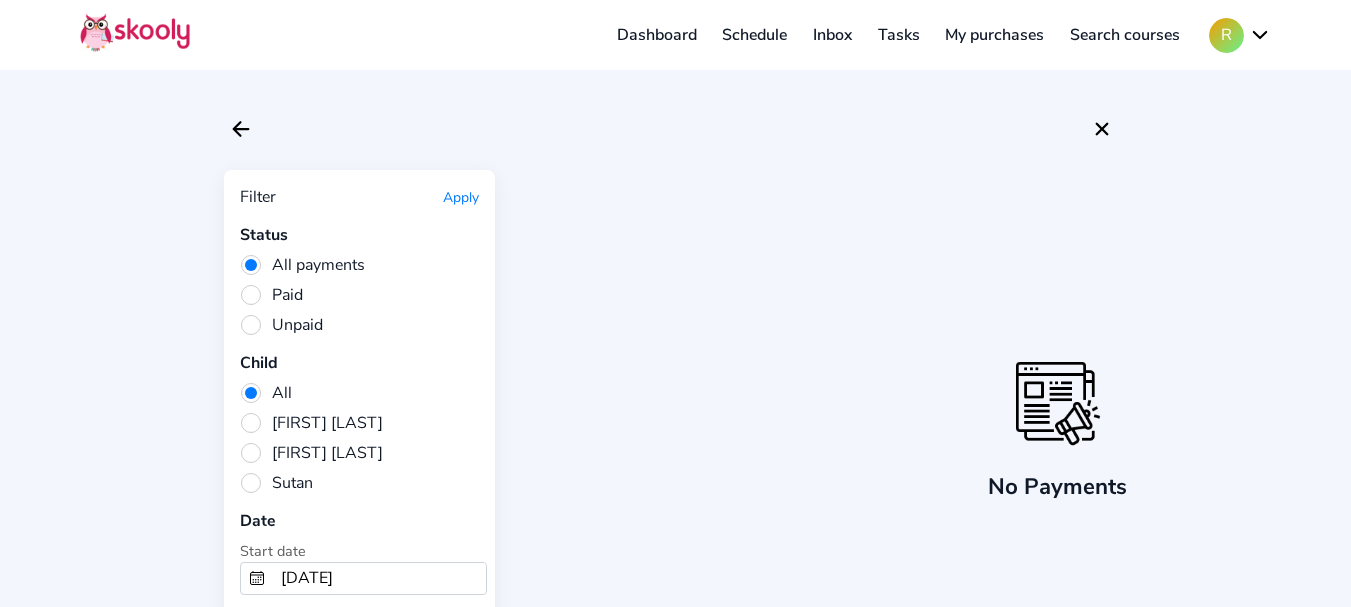 click on "R" 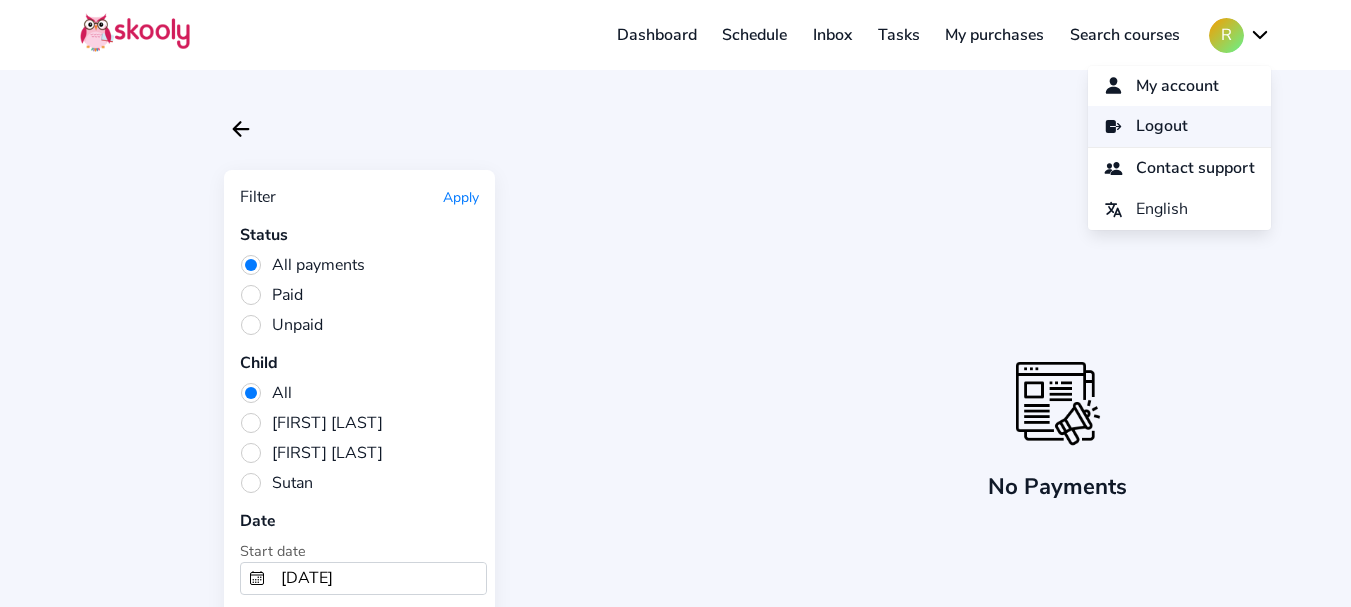 click on "Logout" 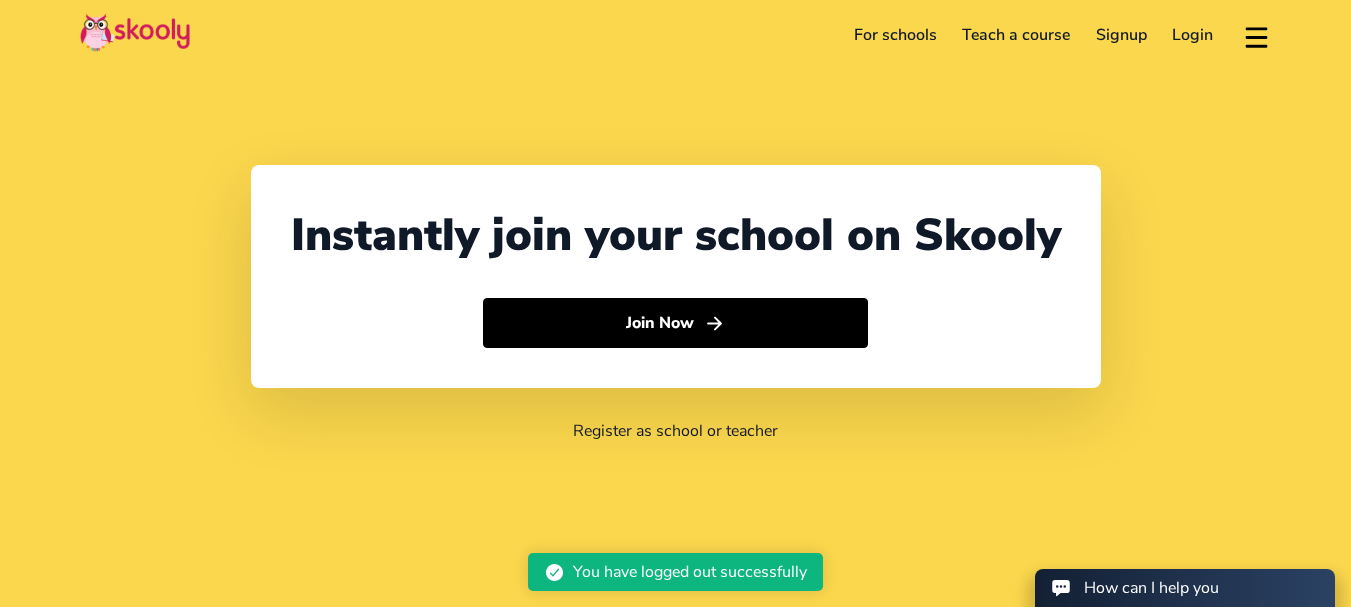 select on "91" 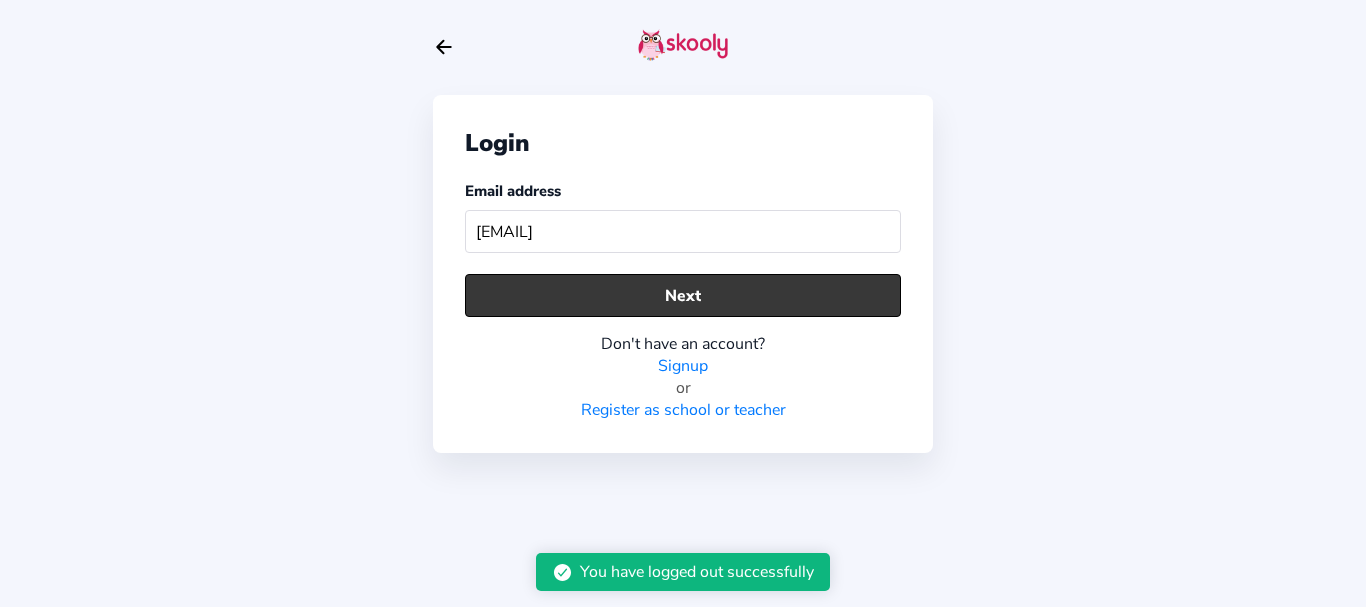 type on "arjun.reddy.qa02@mailinator.com" 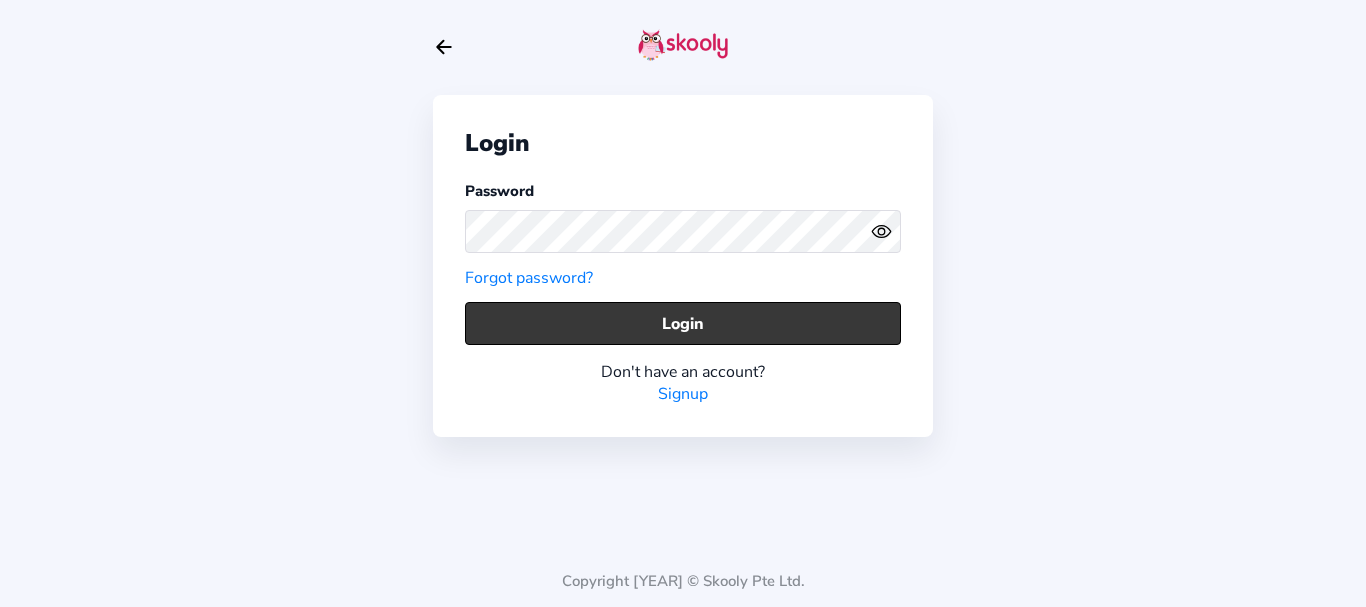 click on "Login" 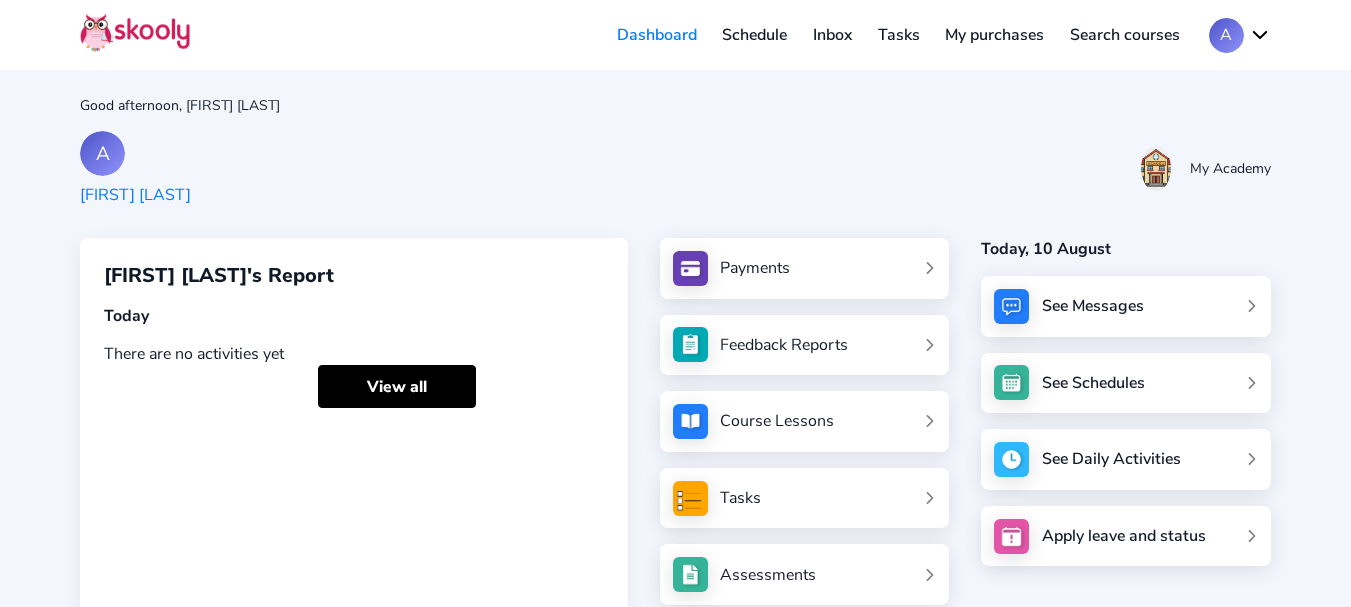 click on "Payments" 